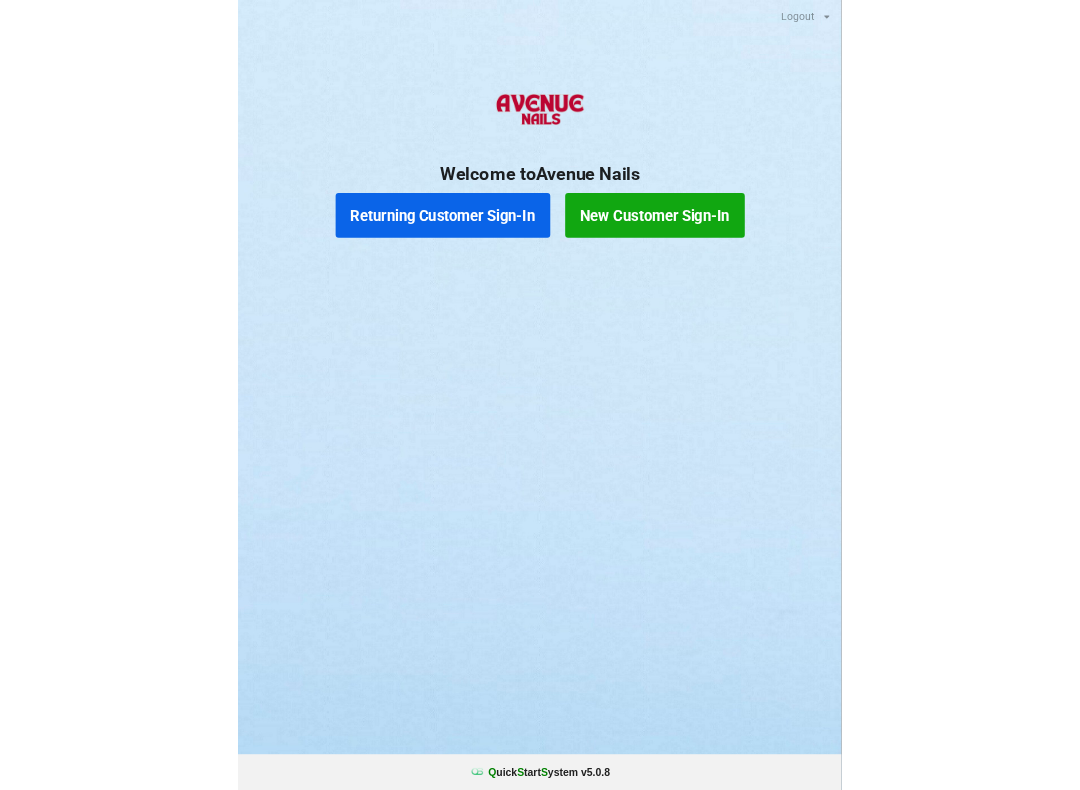 scroll, scrollTop: 0, scrollLeft: 0, axis: both 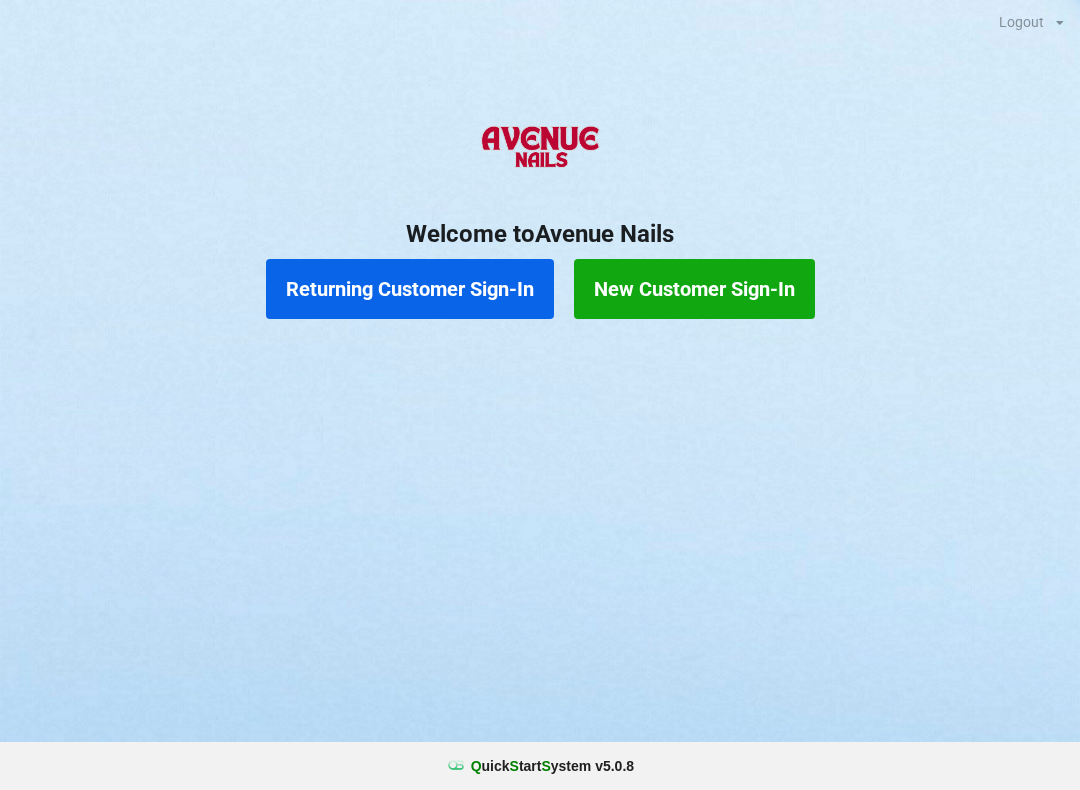 click on "Returning Customer Sign-In" at bounding box center (410, 289) 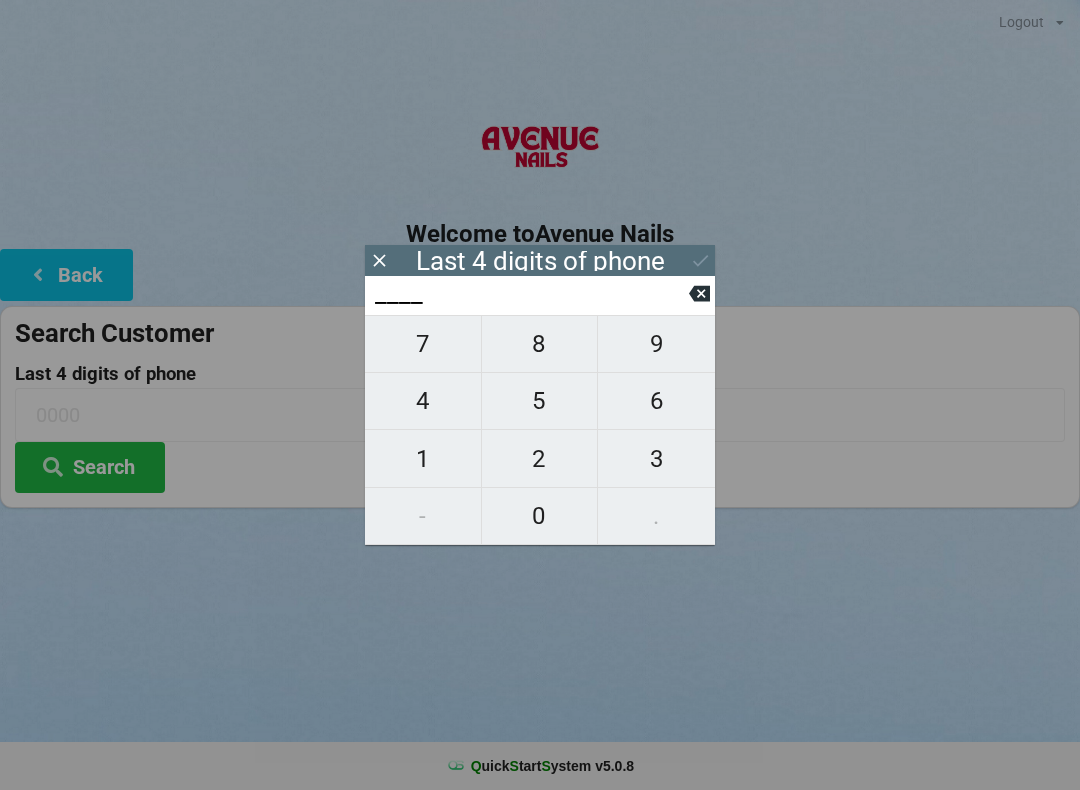 click on "8" at bounding box center [540, 344] 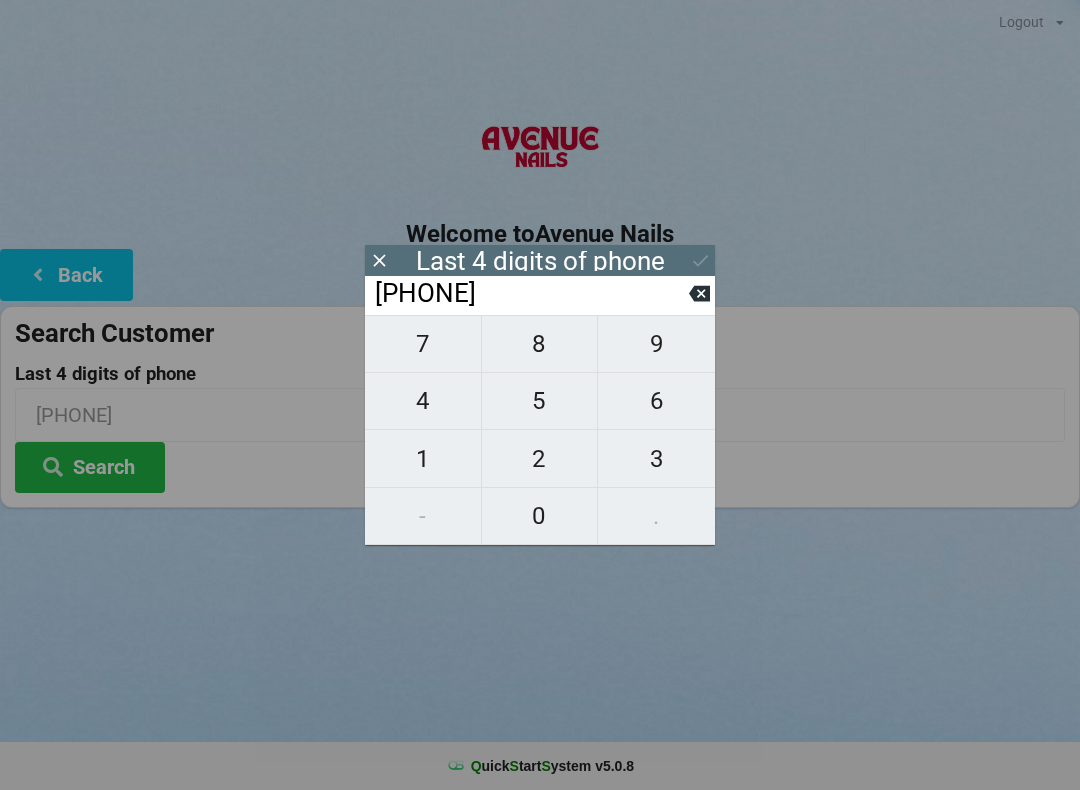 click on "8" at bounding box center [540, 344] 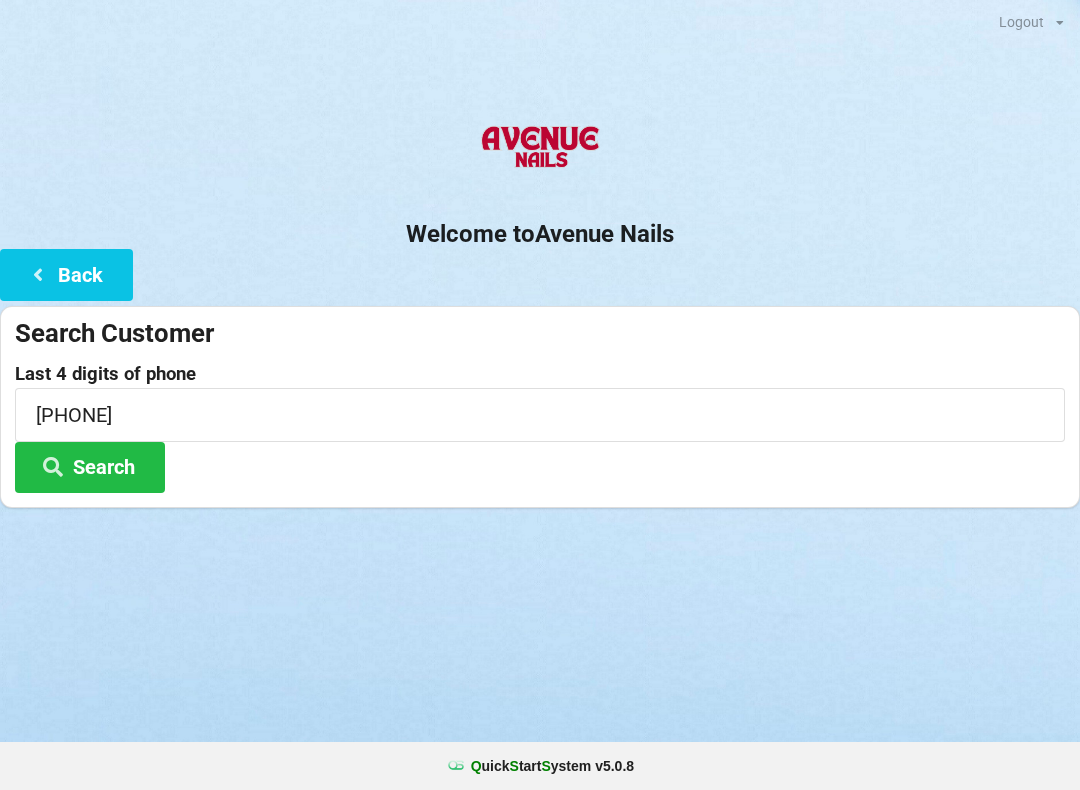 click on "Welcome to  Avenue Nails" at bounding box center (540, 234) 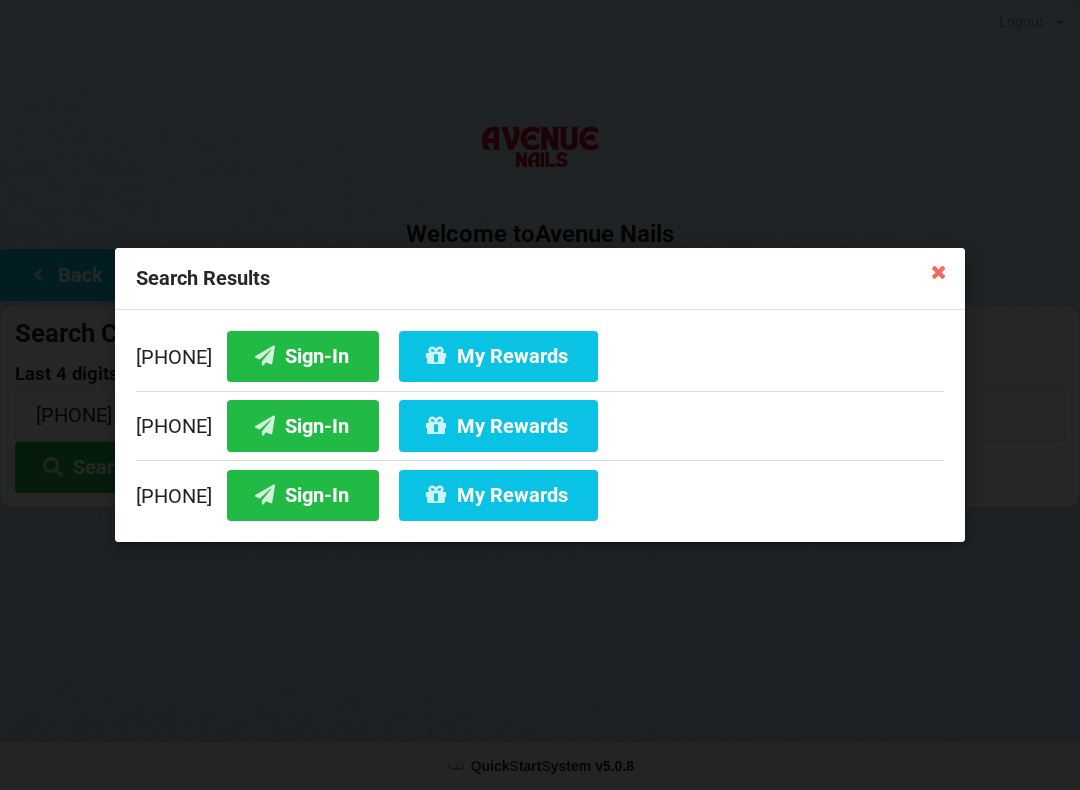 click on "Sign-In" at bounding box center [303, 495] 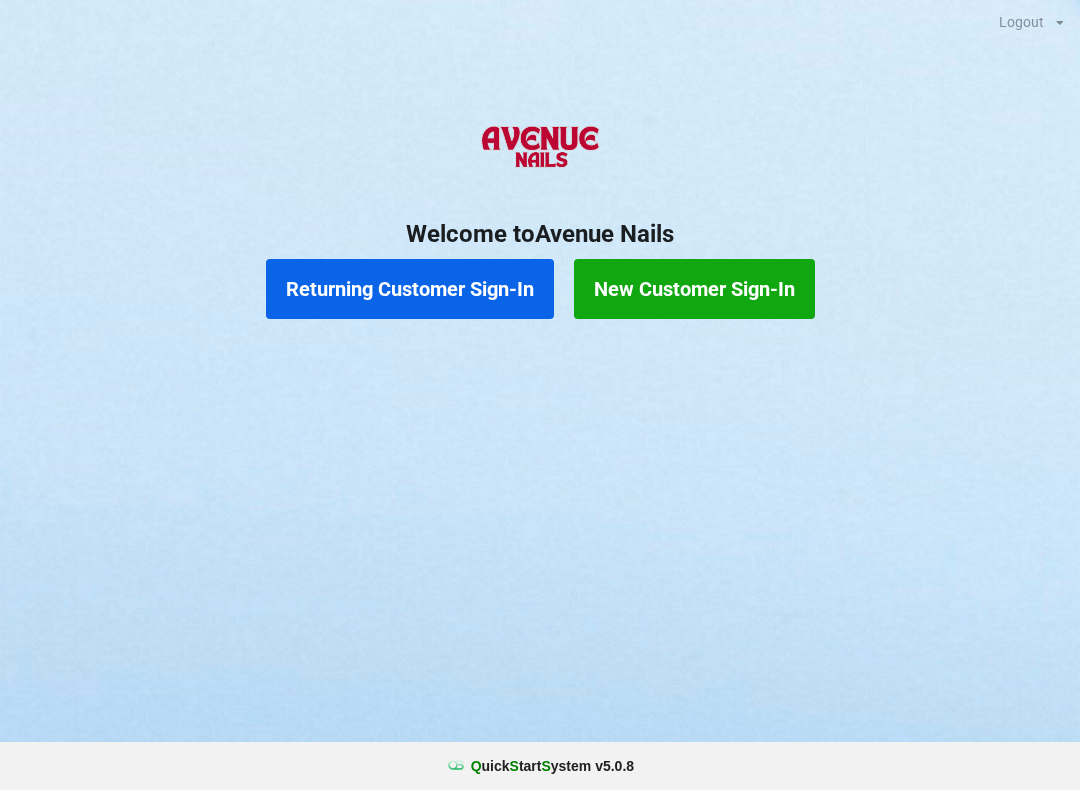 click on "Returning Customer Sign-In" at bounding box center [410, 289] 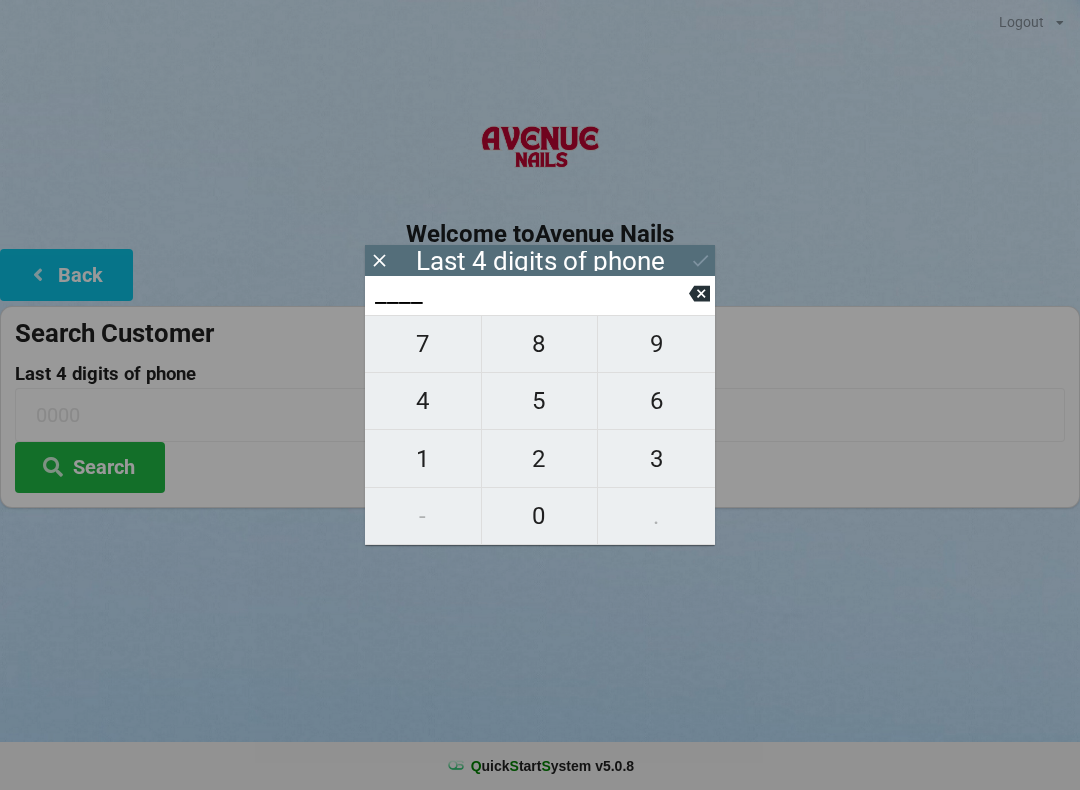 click on "8" at bounding box center (540, 344) 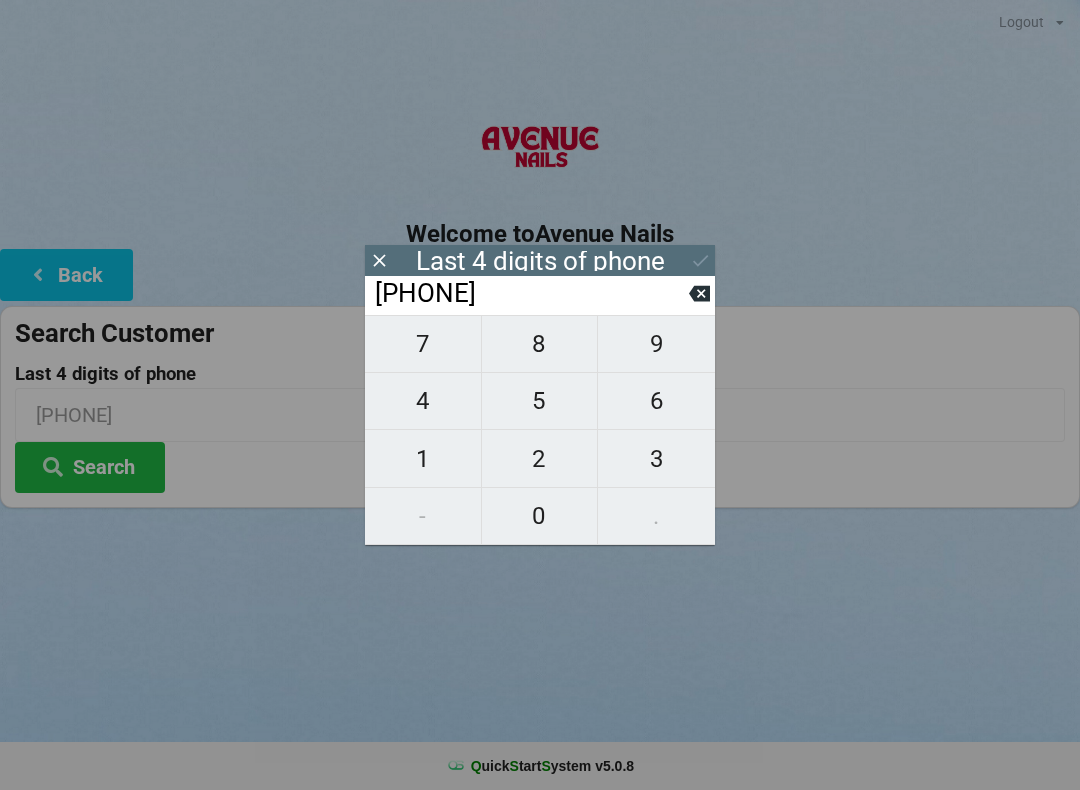 click on "8" at bounding box center [540, 344] 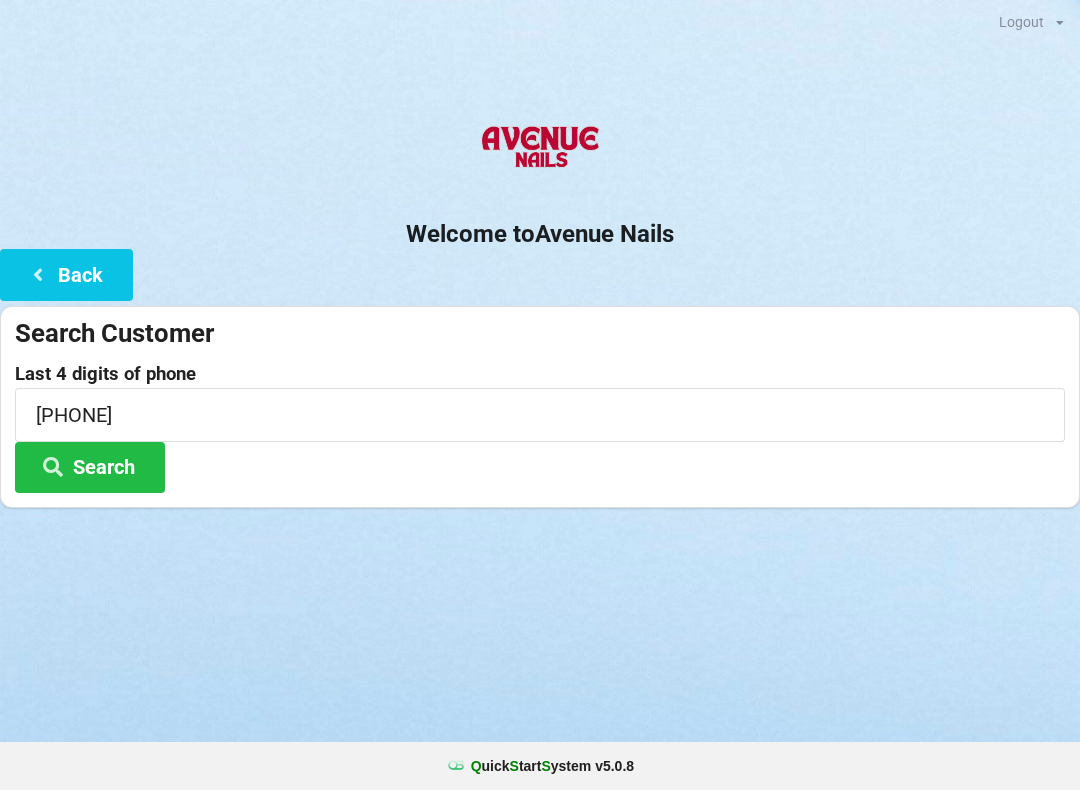 click on "Welcome to  Avenue Nails" at bounding box center [540, 234] 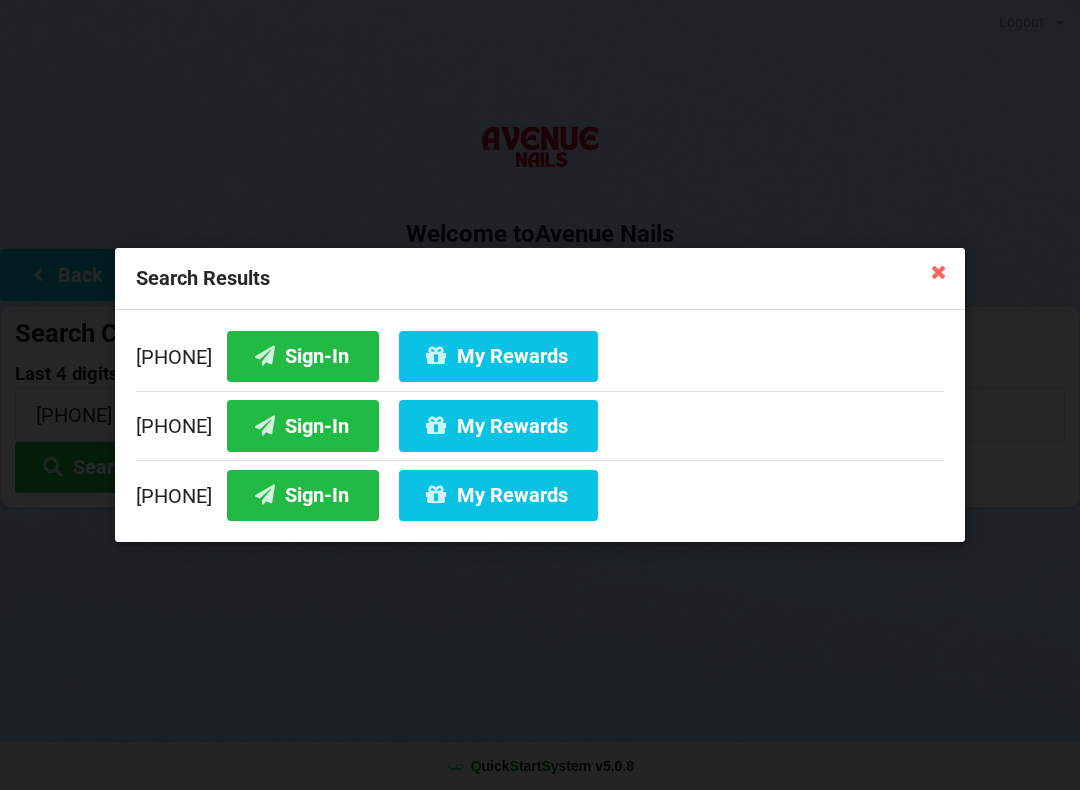 click on "My Rewards" at bounding box center (498, 495) 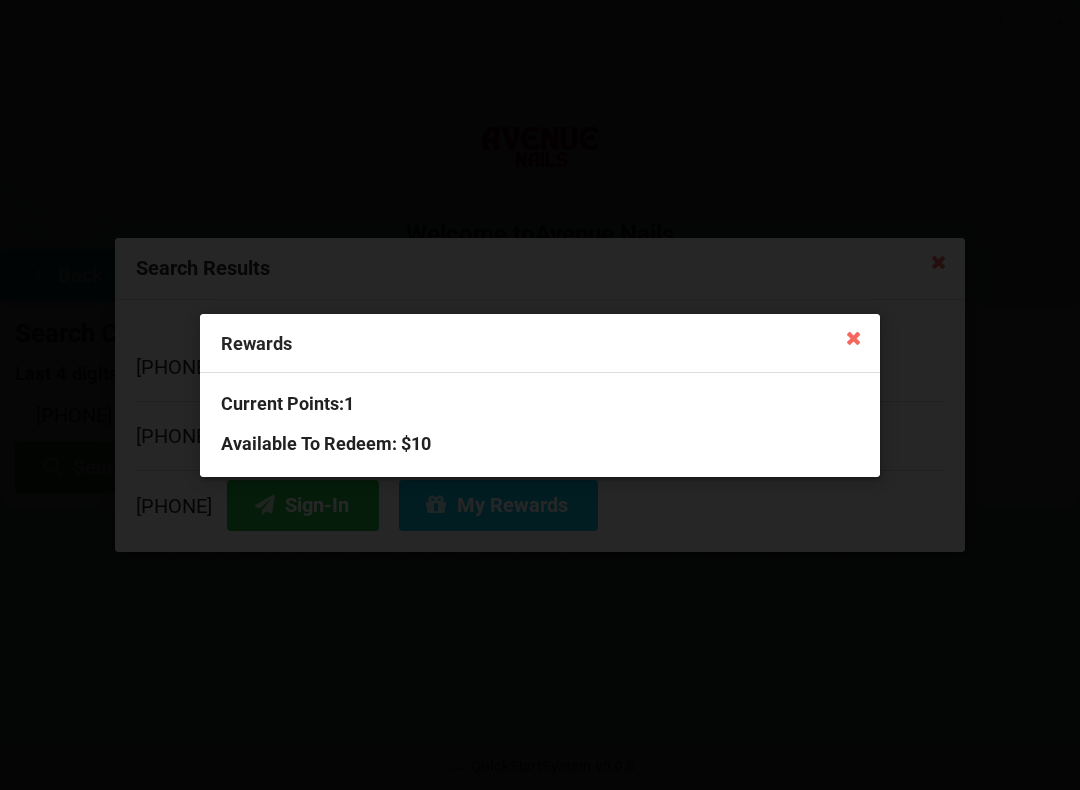 click on "Available To Redeem : $10" at bounding box center [540, 443] 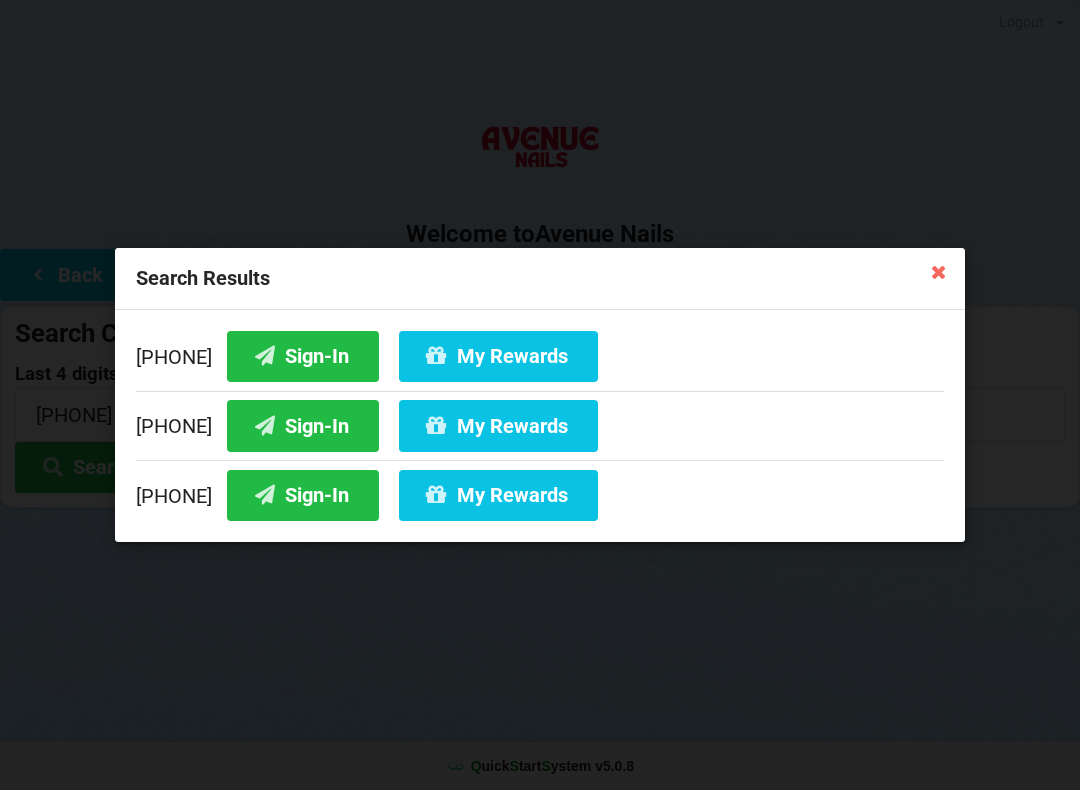 click on "Search Results" at bounding box center [540, 279] 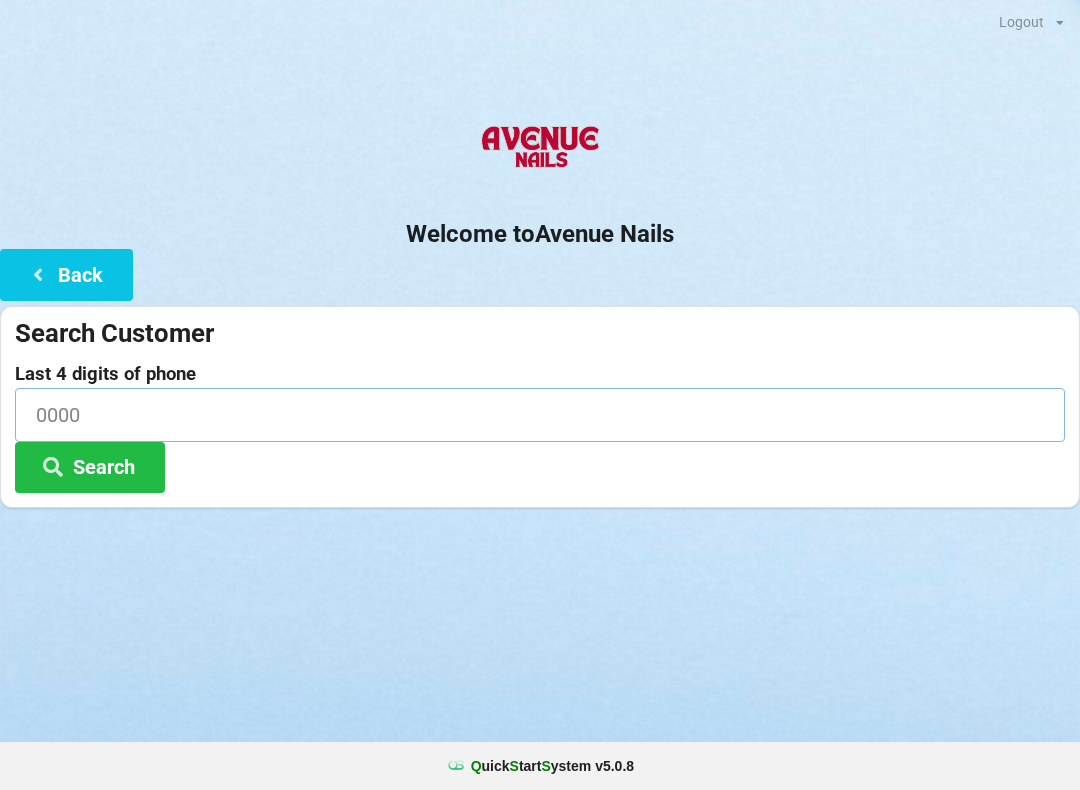 click at bounding box center [540, 414] 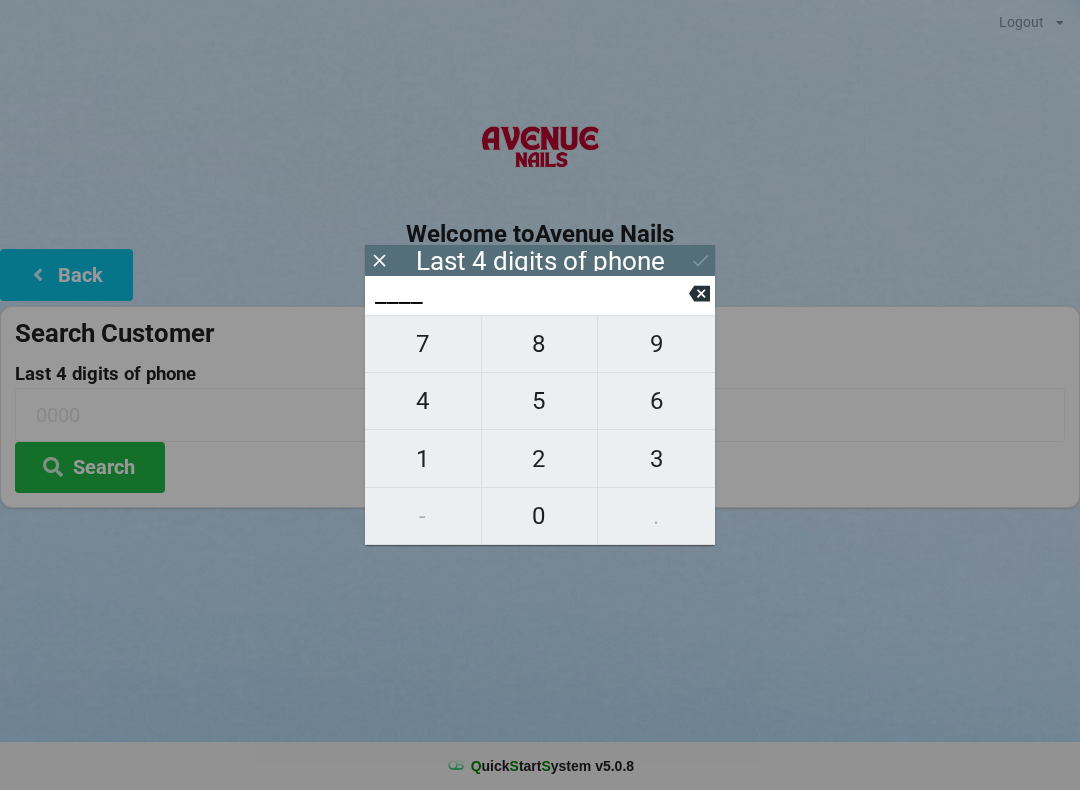 click on "5" at bounding box center [540, 401] 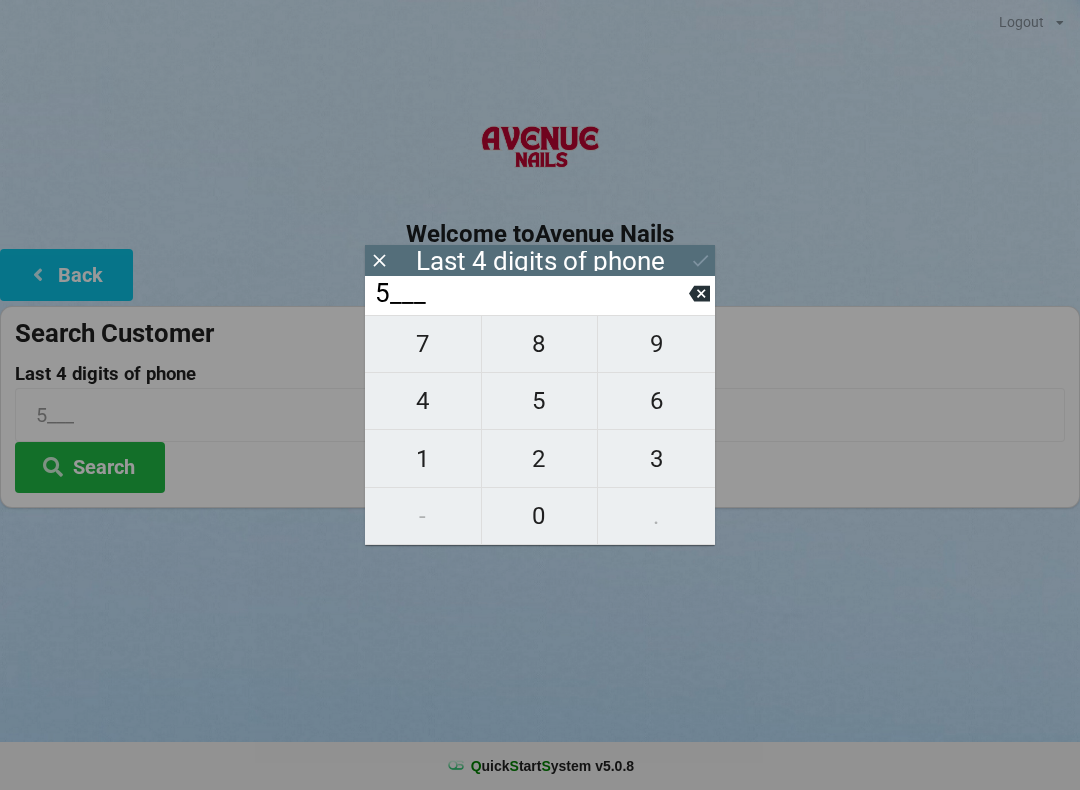 click on "8" at bounding box center [540, 344] 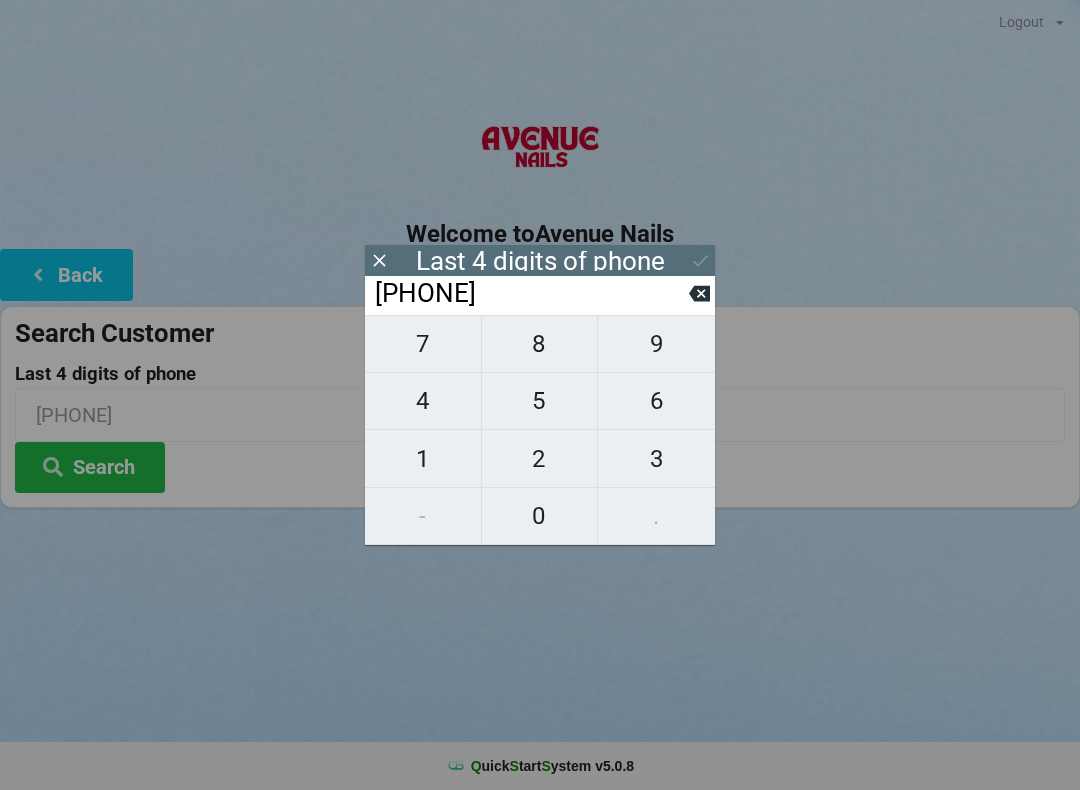 click on "1" at bounding box center [423, 459] 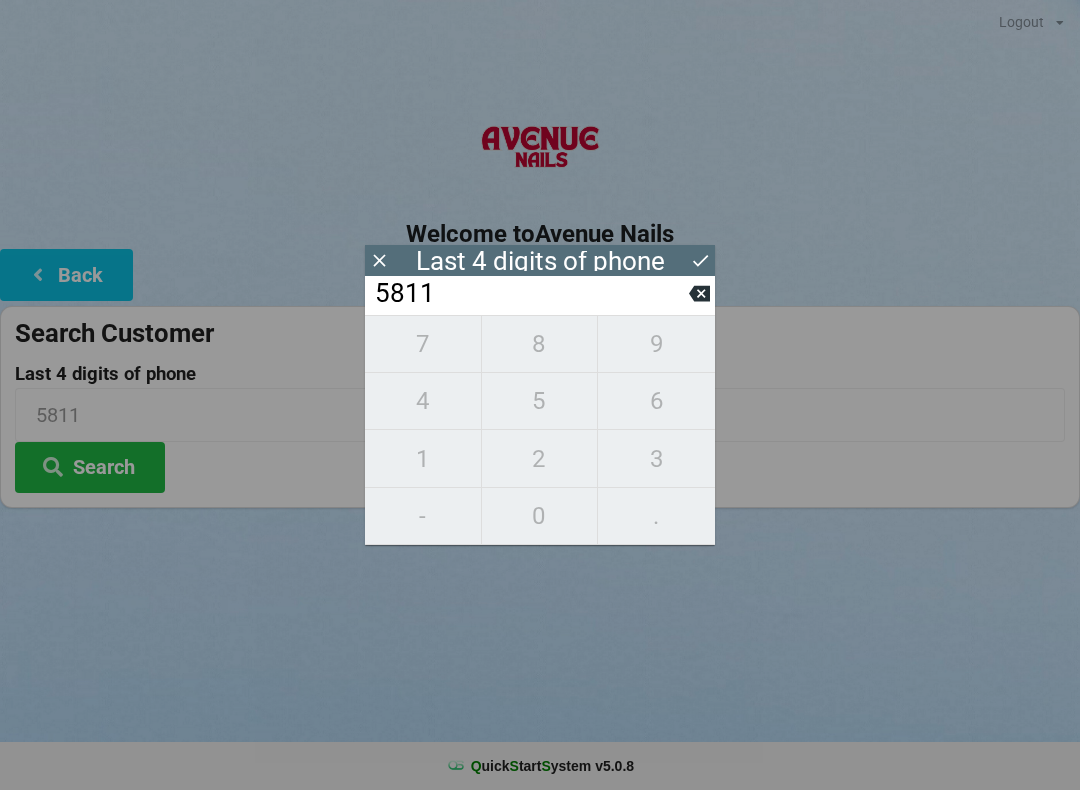 click 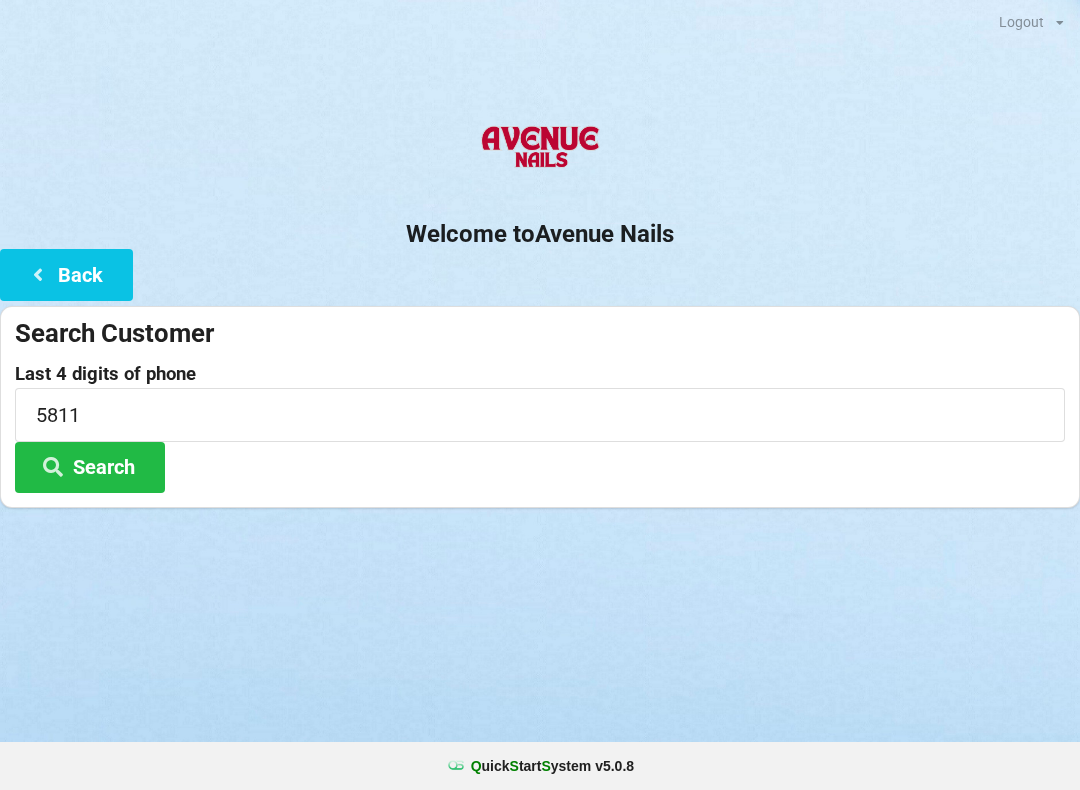 click on "Search" at bounding box center [90, 467] 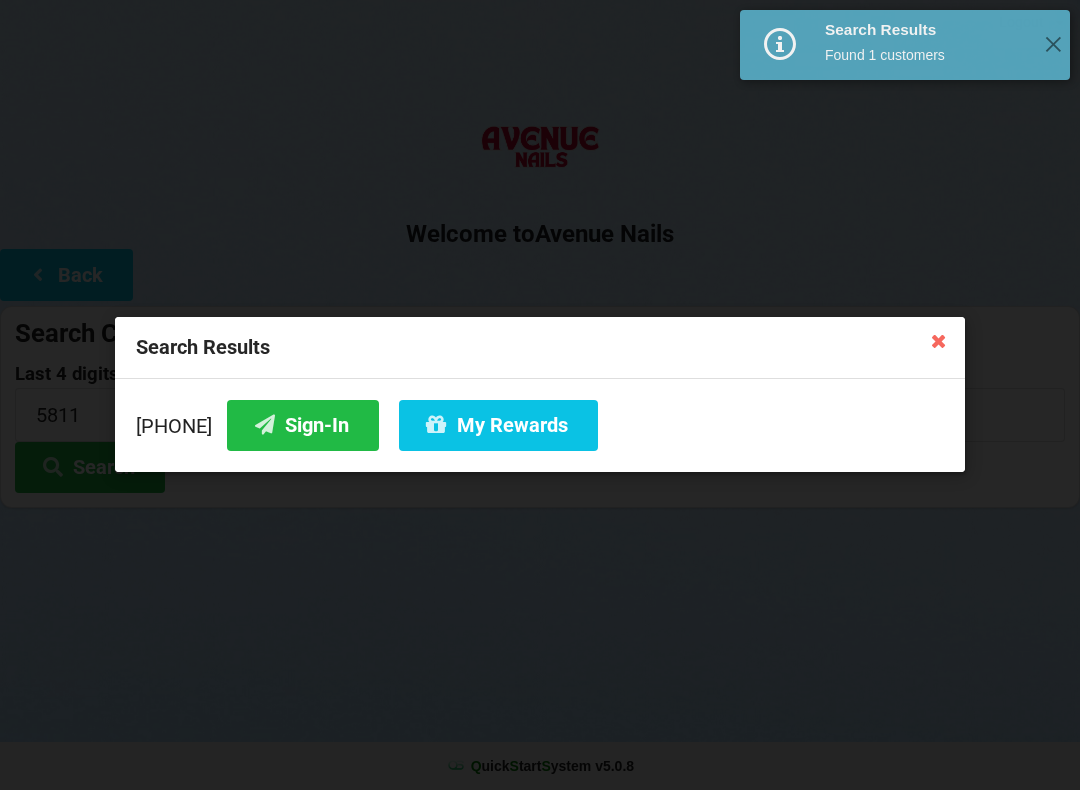 click on "Sign-In" at bounding box center (303, 425) 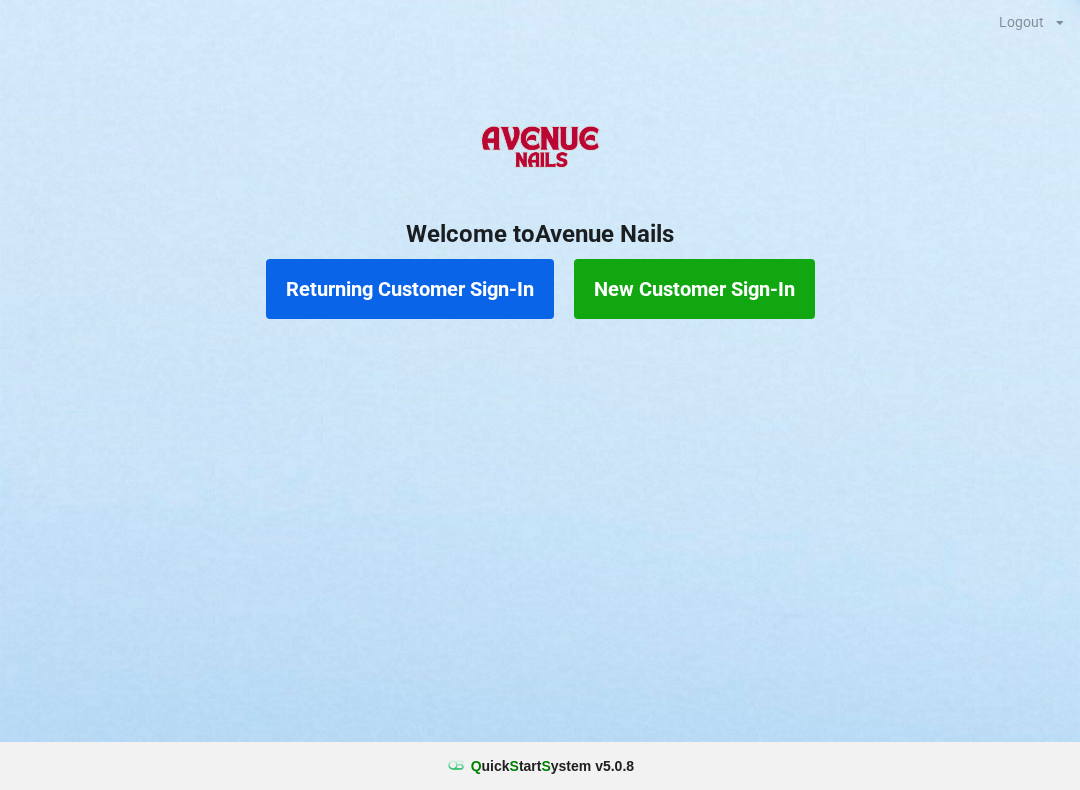 click on "Returning Customer Sign-In" at bounding box center (410, 289) 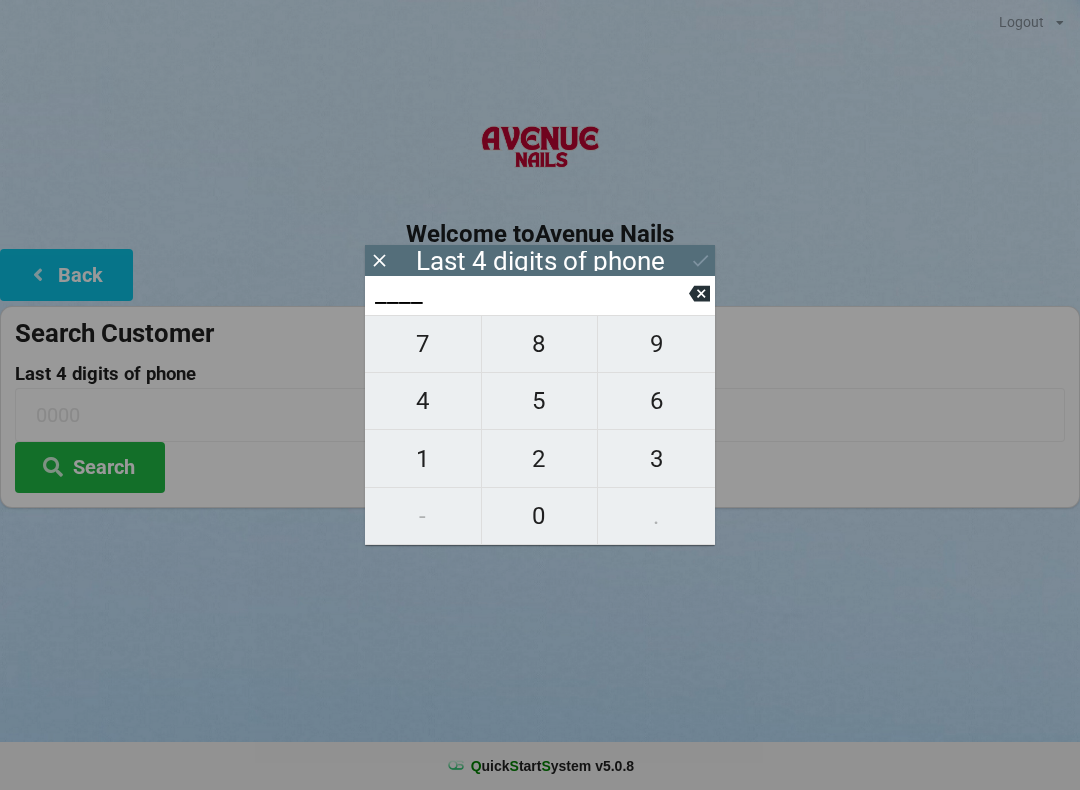 click on "4" at bounding box center (423, 401) 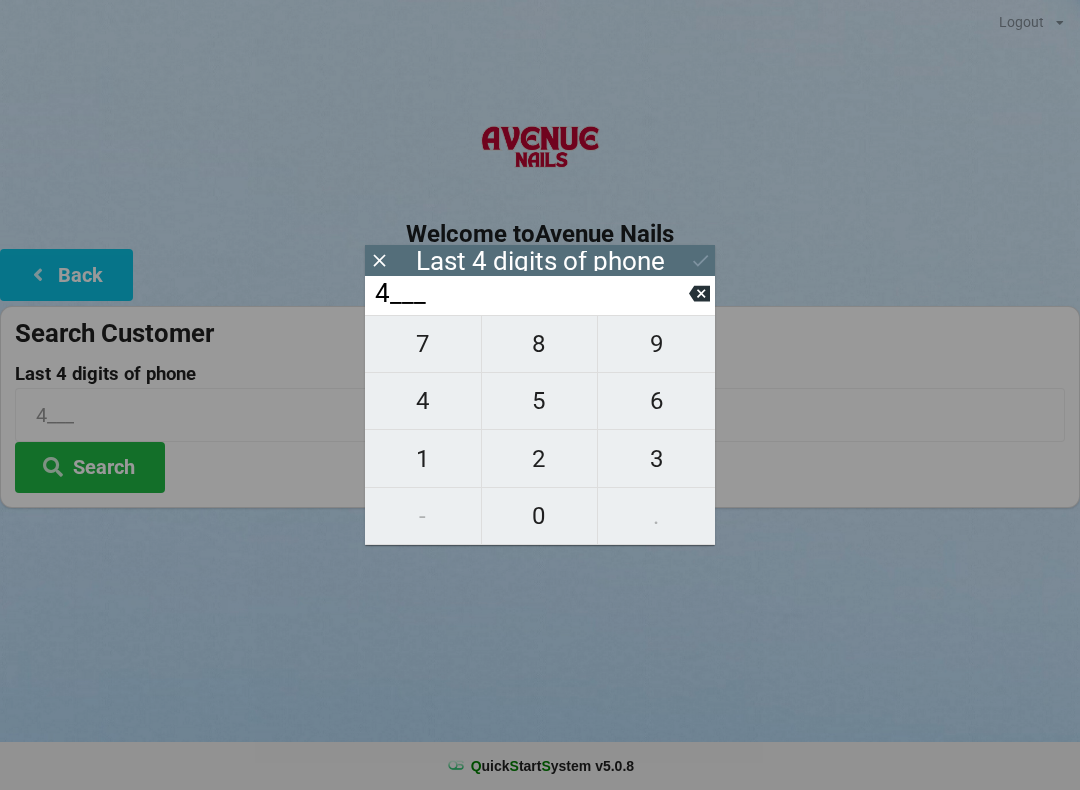 click on "4" at bounding box center [423, 401] 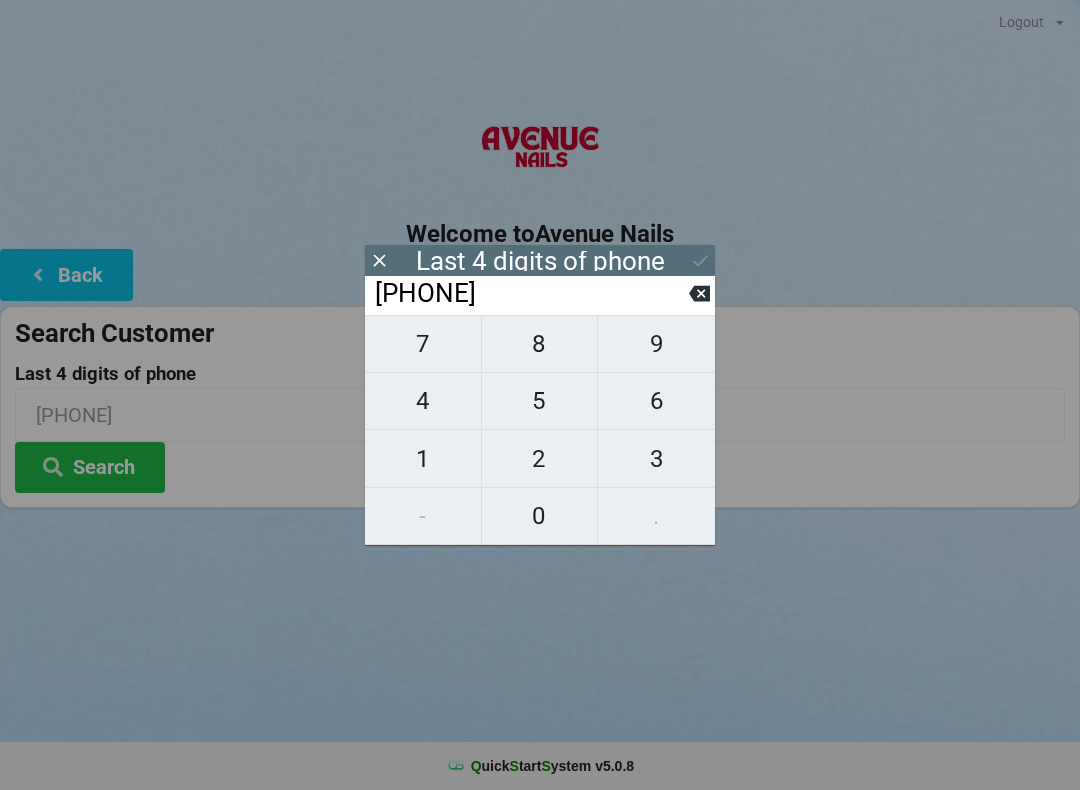 click on "3" at bounding box center [656, 459] 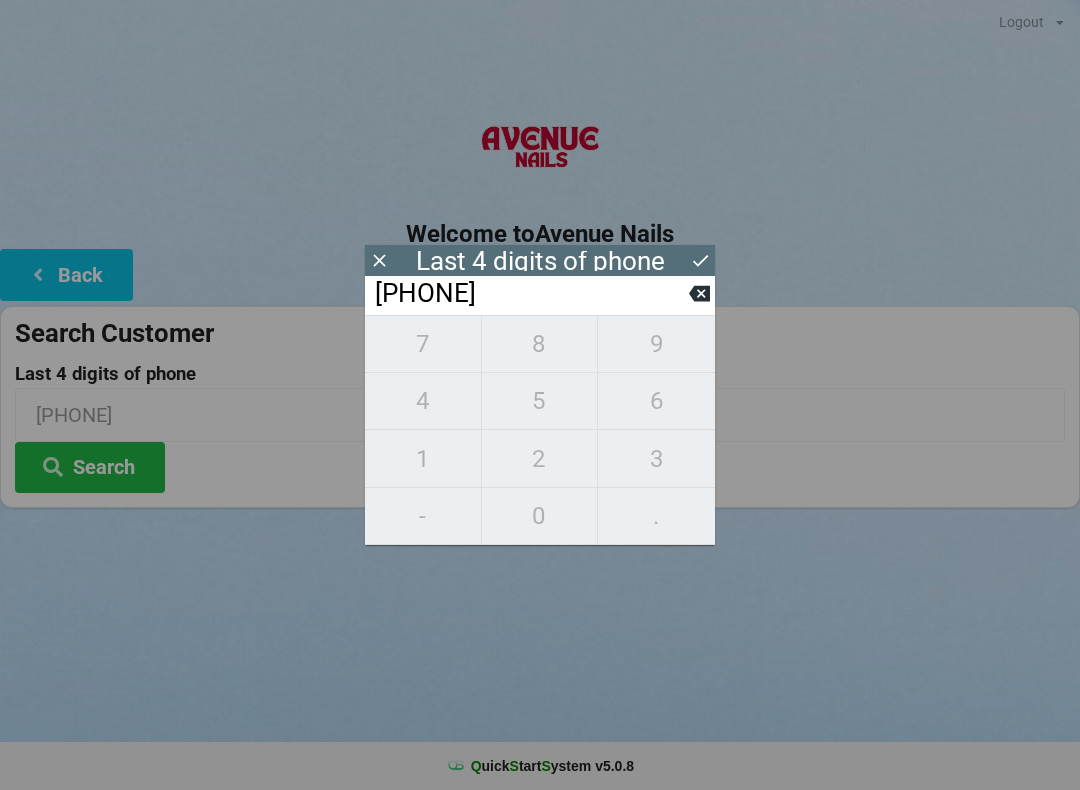 type on "4436" 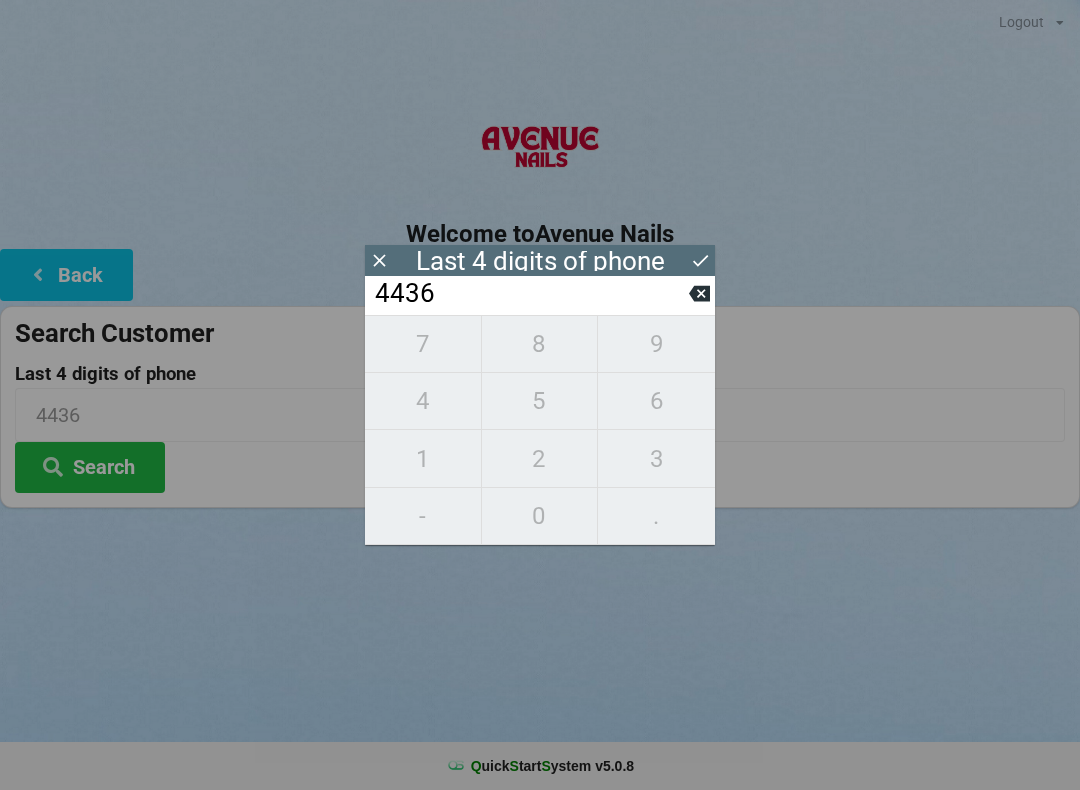 click on "Search" at bounding box center (90, 467) 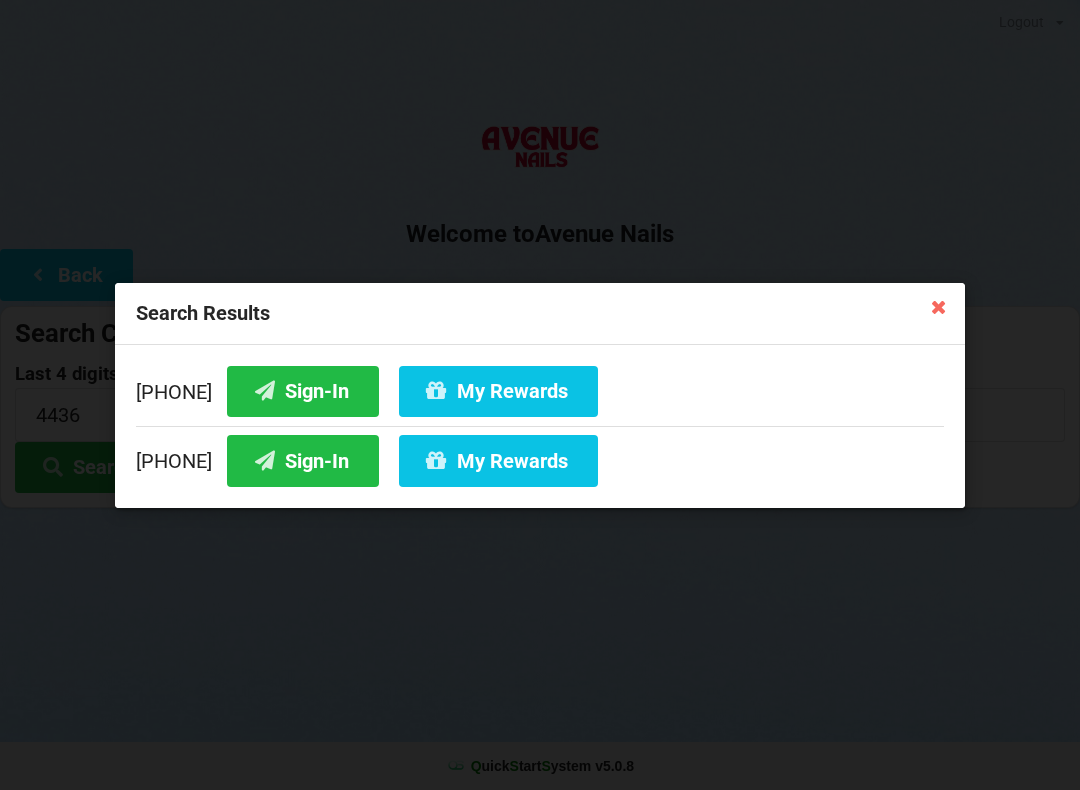 click on "Sign-In" at bounding box center [303, 460] 